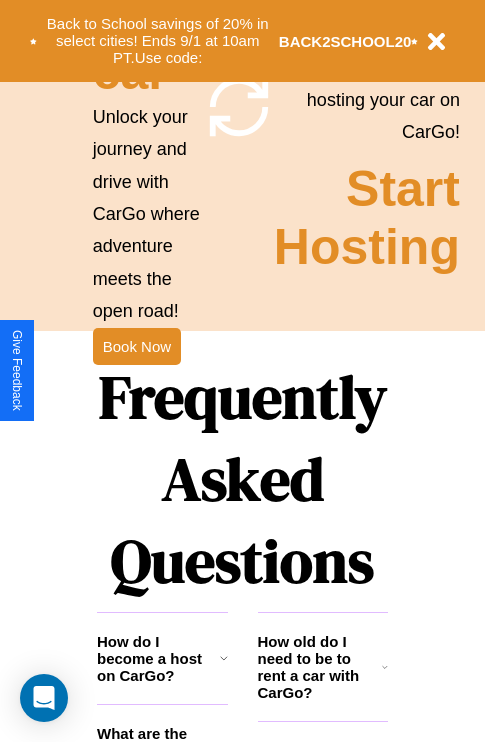 scroll, scrollTop: 2423, scrollLeft: 0, axis: vertical 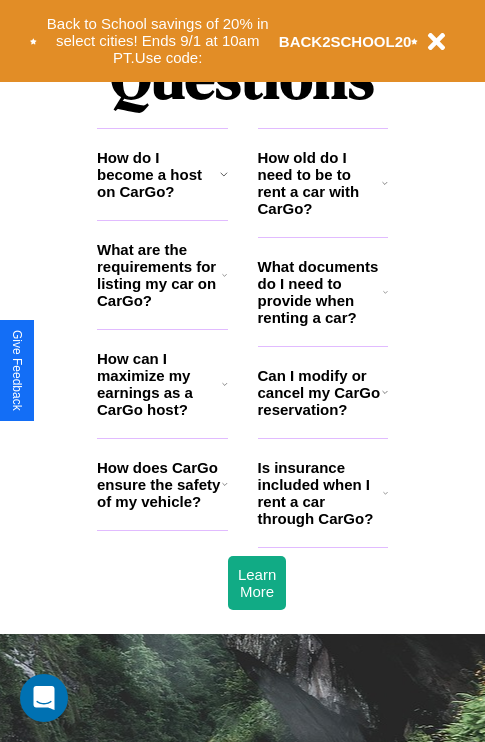 click on "What are the requirements for listing my car on CarGo?" at bounding box center (159, 275) 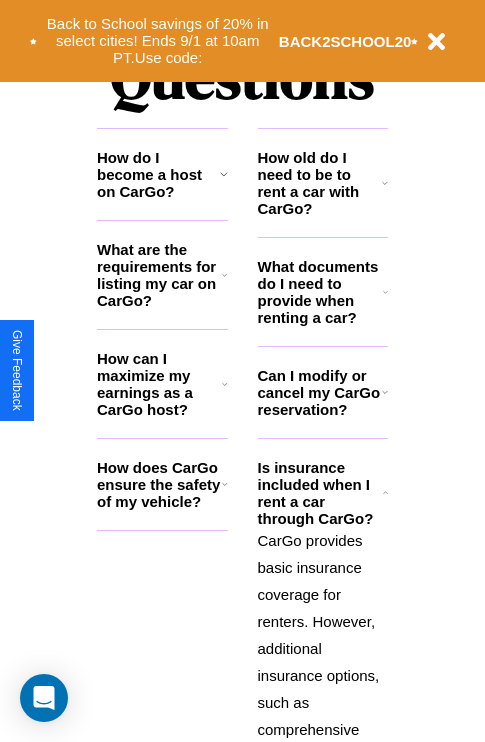 click 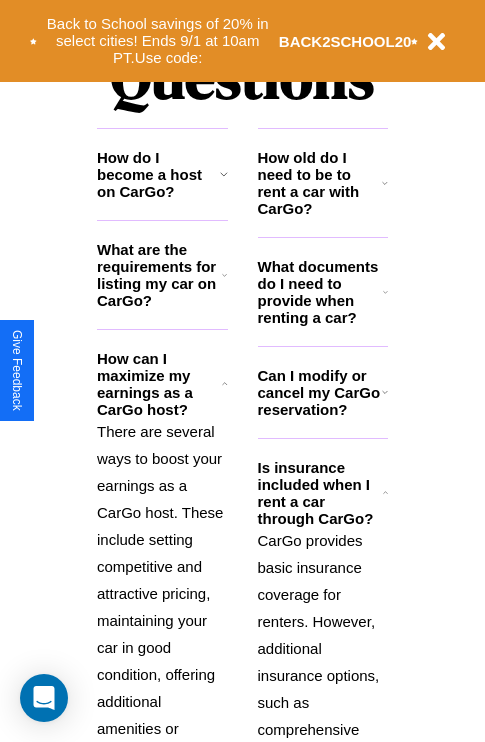 click 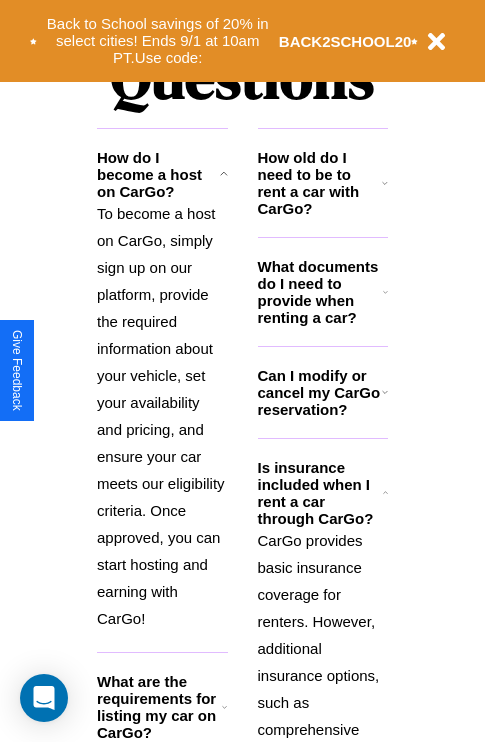 click on "To become a host on CarGo, simply sign up on our platform, provide the required information about your vehicle, set your availability and pricing, and ensure your car meets our eligibility criteria. Once approved, you can start hosting and earning with CarGo!" at bounding box center [162, 416] 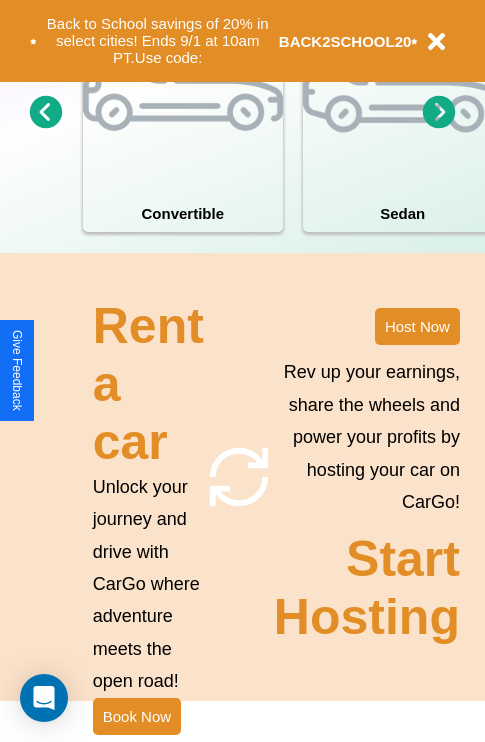 scroll, scrollTop: 1558, scrollLeft: 0, axis: vertical 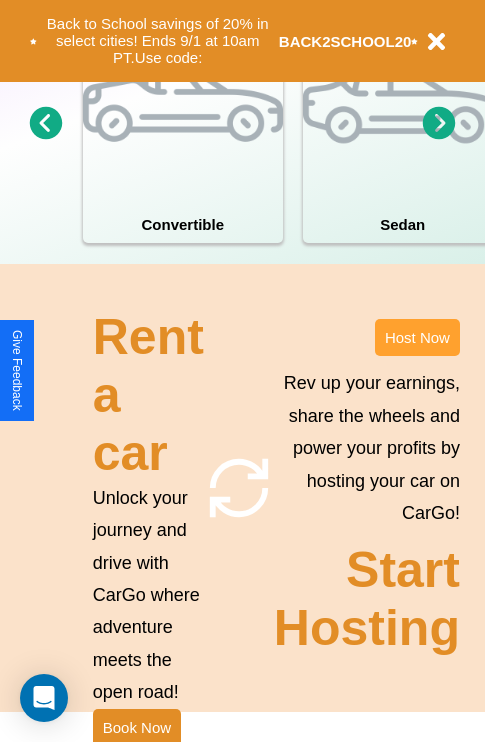 click on "Host Now" at bounding box center [417, 337] 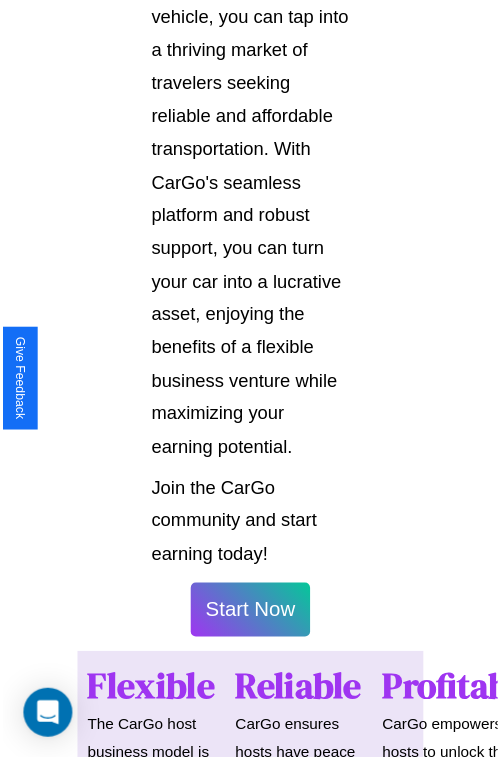 scroll, scrollTop: 1417, scrollLeft: 0, axis: vertical 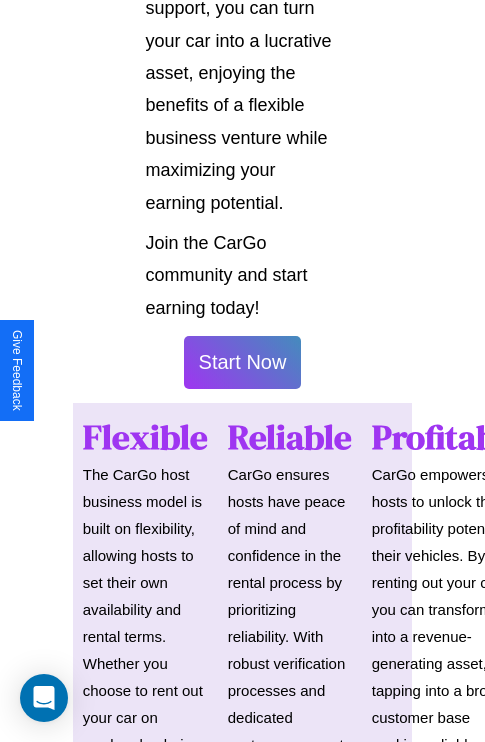 click on "Start Now" at bounding box center [243, 362] 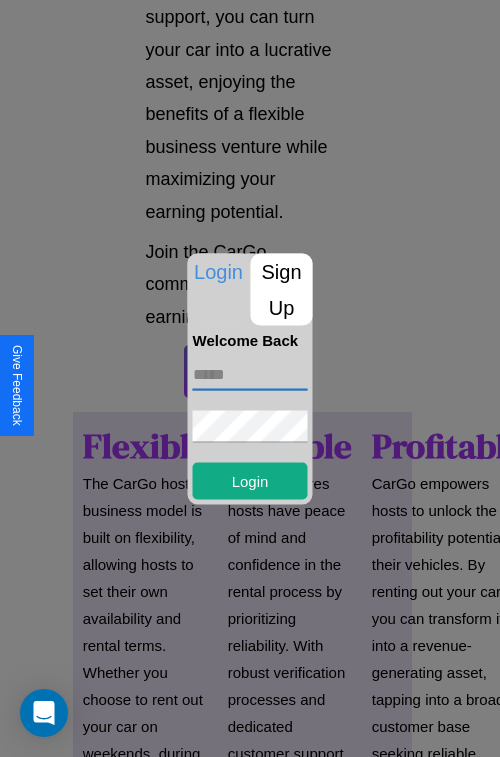 click at bounding box center (250, 374) 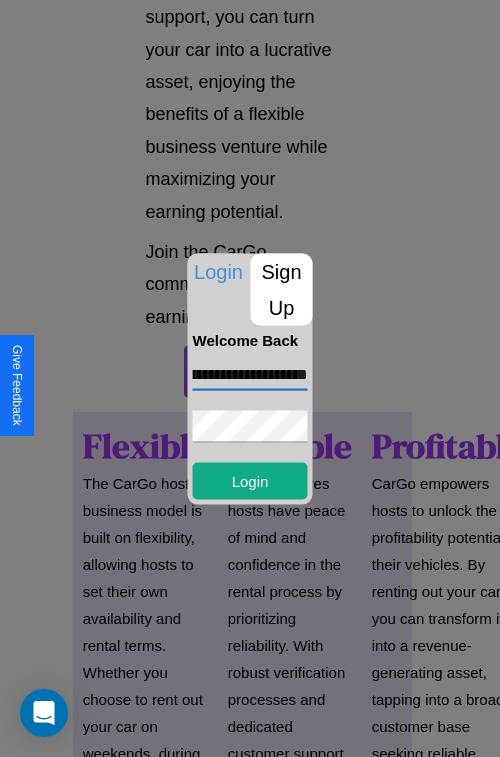 scroll, scrollTop: 0, scrollLeft: 111, axis: horizontal 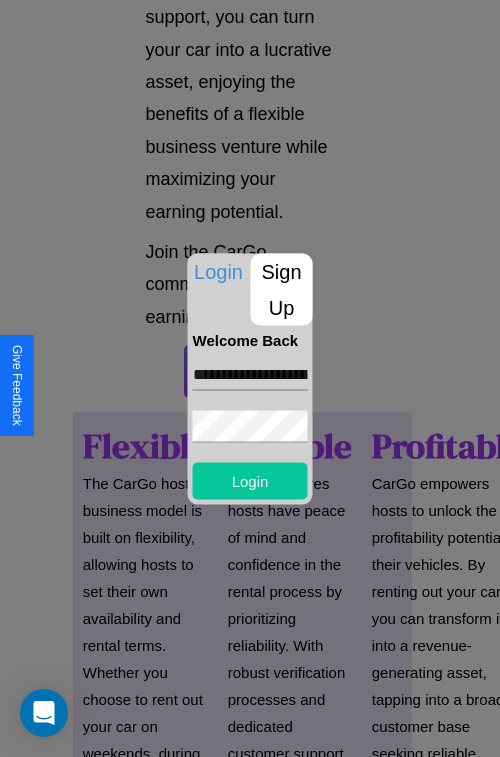 click on "Login" at bounding box center (250, 480) 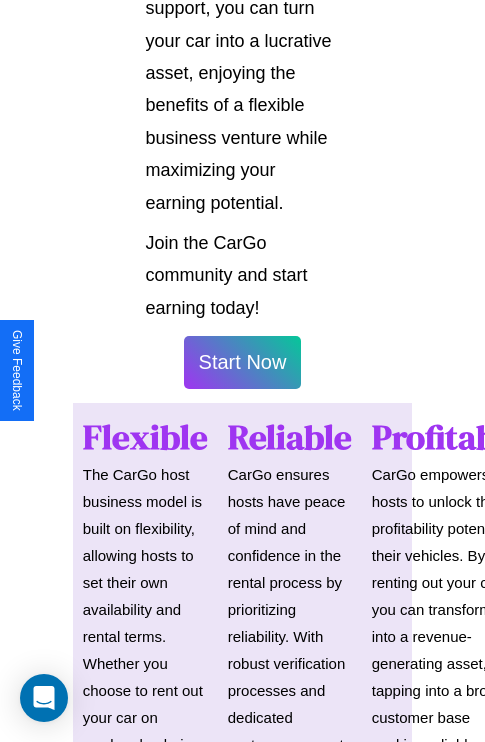 scroll, scrollTop: 1419, scrollLeft: 0, axis: vertical 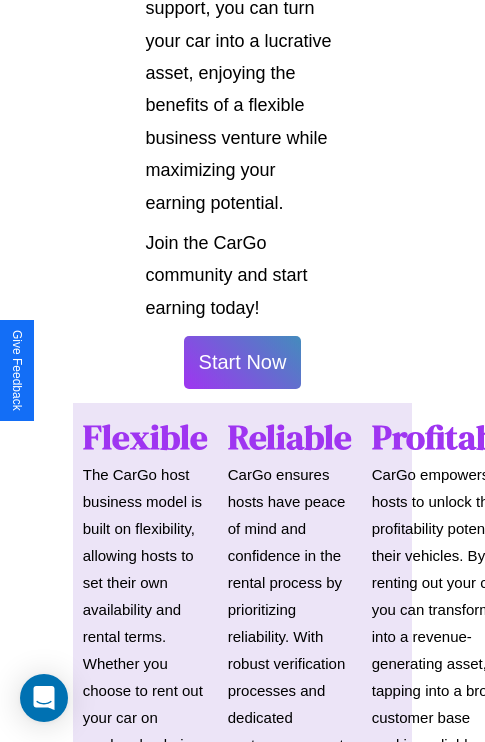 click on "Start Now" at bounding box center (243, 362) 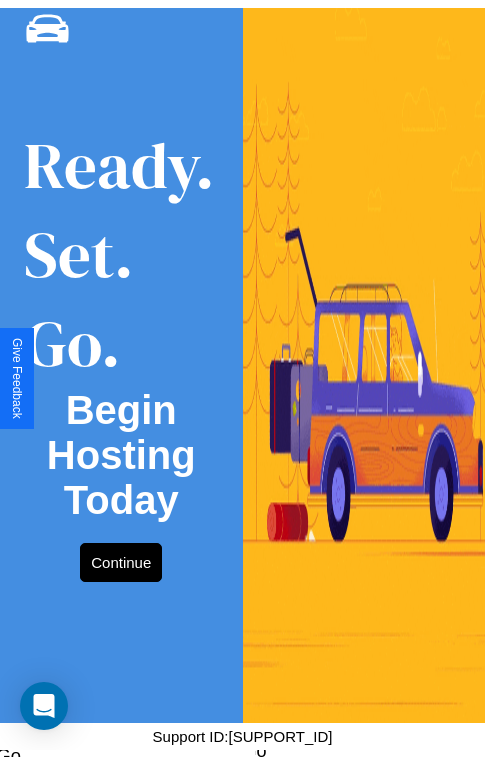 scroll, scrollTop: 0, scrollLeft: 0, axis: both 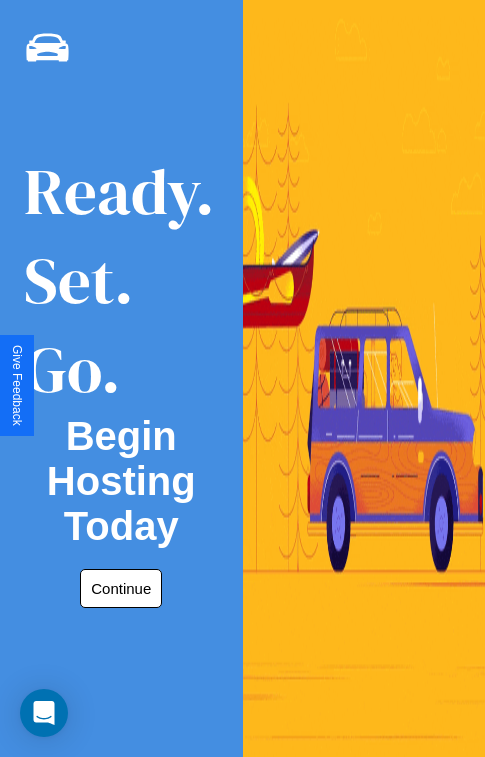 click on "Continue" at bounding box center [121, 588] 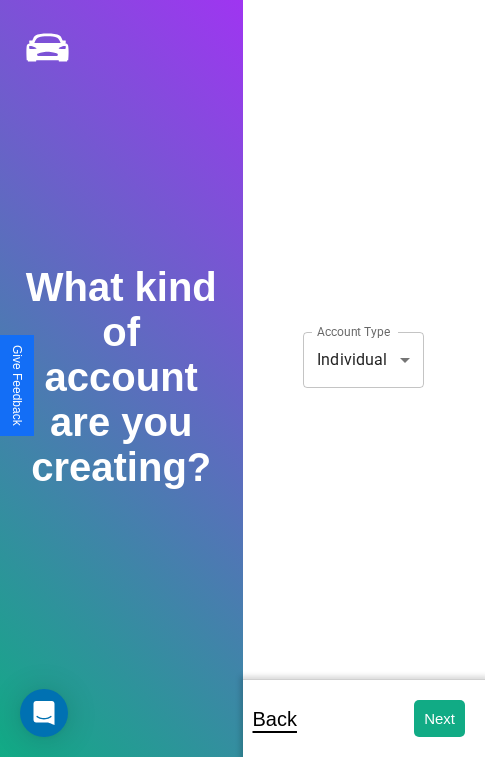 click on "**********" at bounding box center (242, 392) 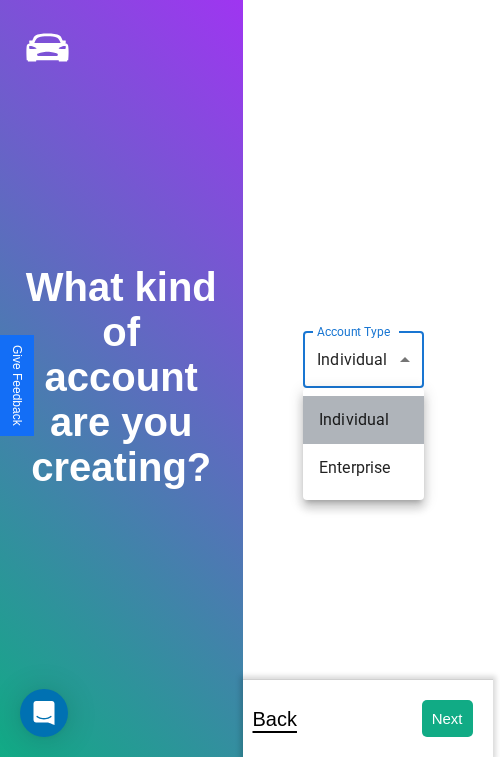 click on "Individual" at bounding box center (363, 420) 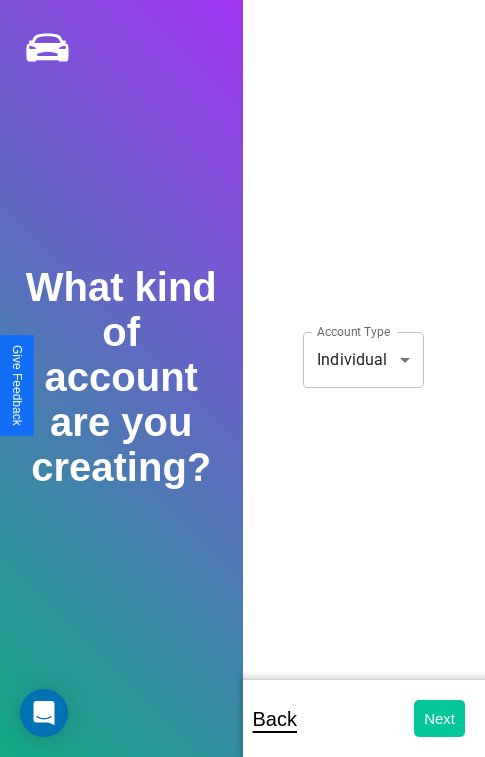 click on "Next" at bounding box center [439, 718] 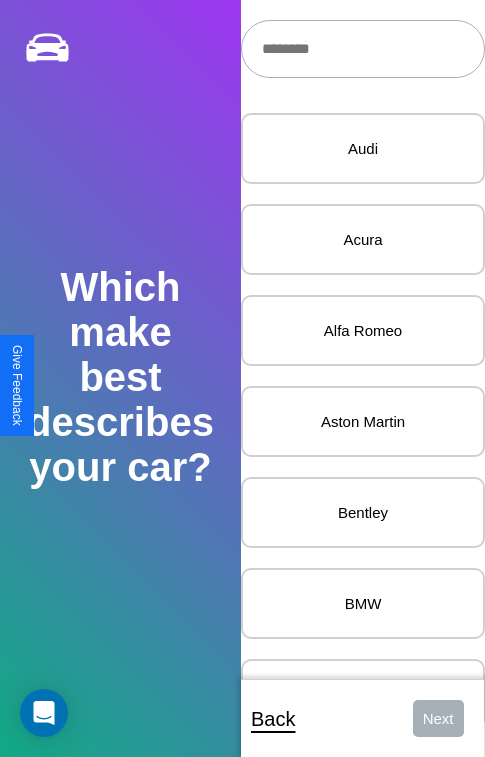 scroll, scrollTop: 27, scrollLeft: 0, axis: vertical 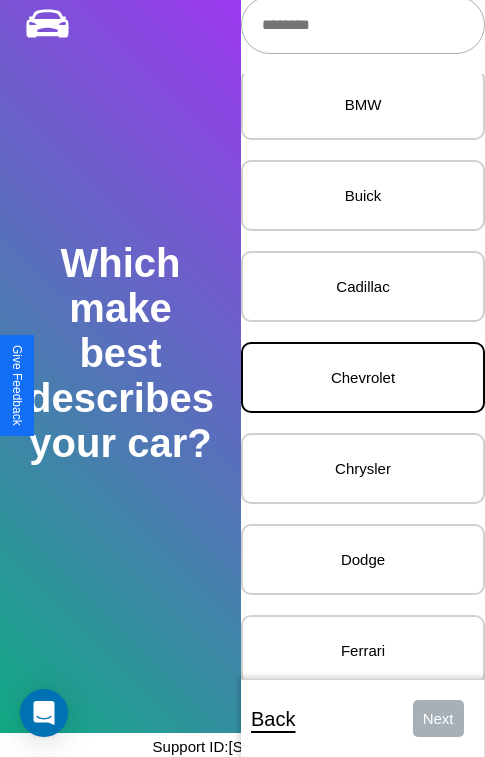 click on "Chevrolet" at bounding box center [363, 377] 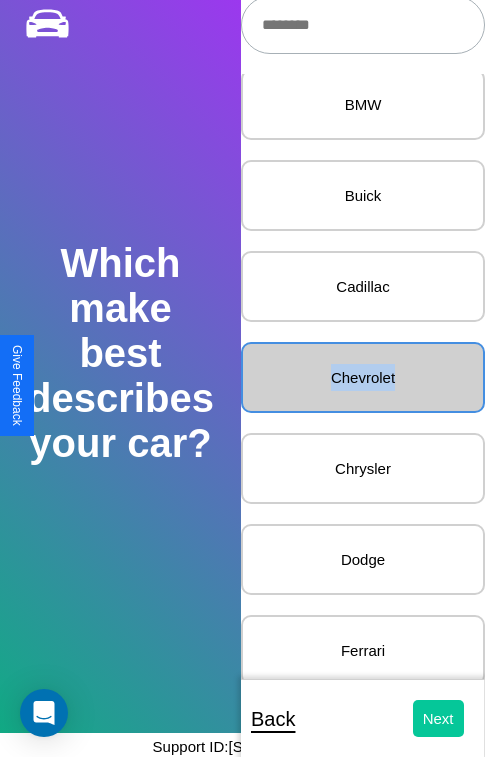 click on "Next" at bounding box center (438, 718) 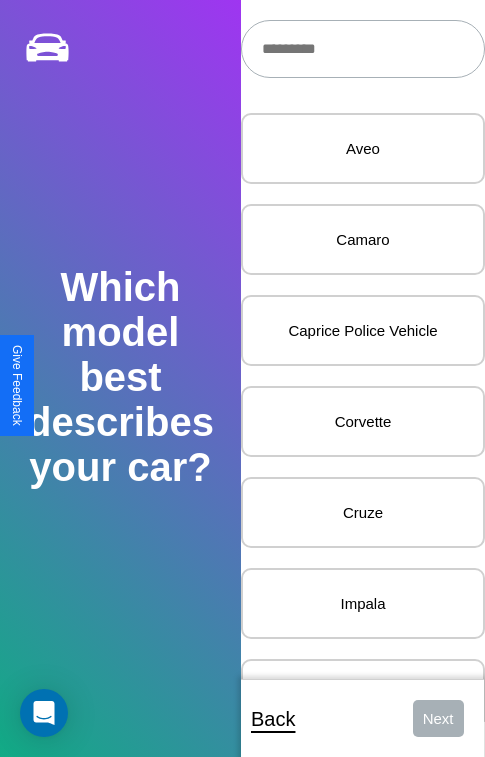 scroll, scrollTop: 27, scrollLeft: 0, axis: vertical 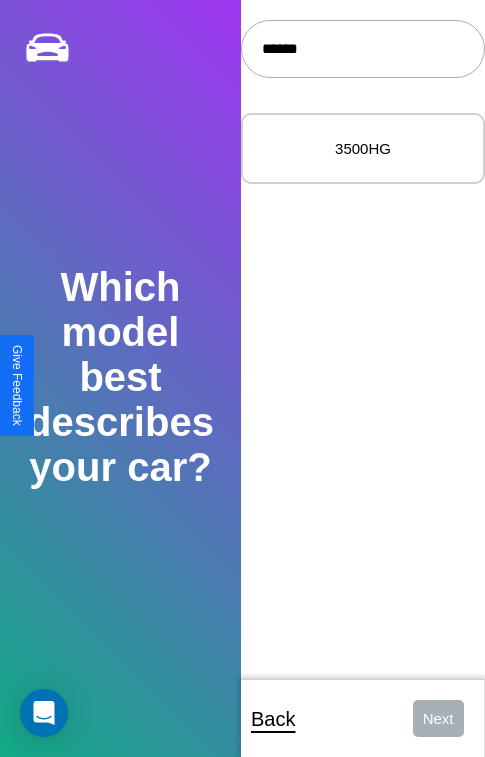 type on "******" 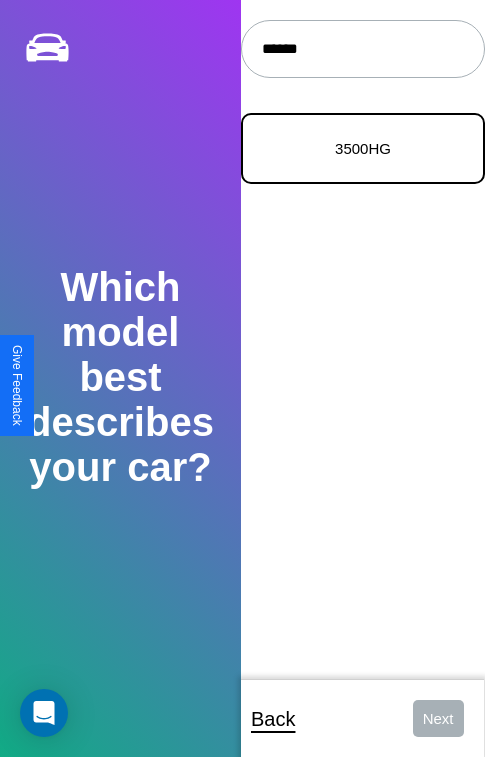 click on "3500HG" at bounding box center (363, 148) 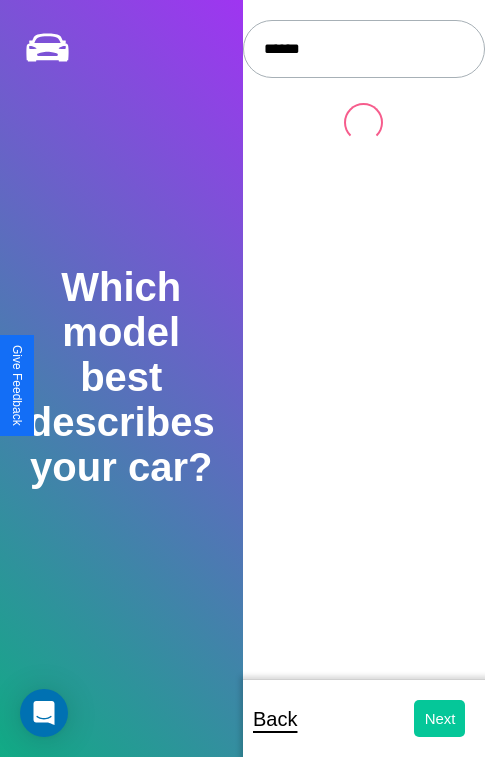 click on "Next" at bounding box center [439, 718] 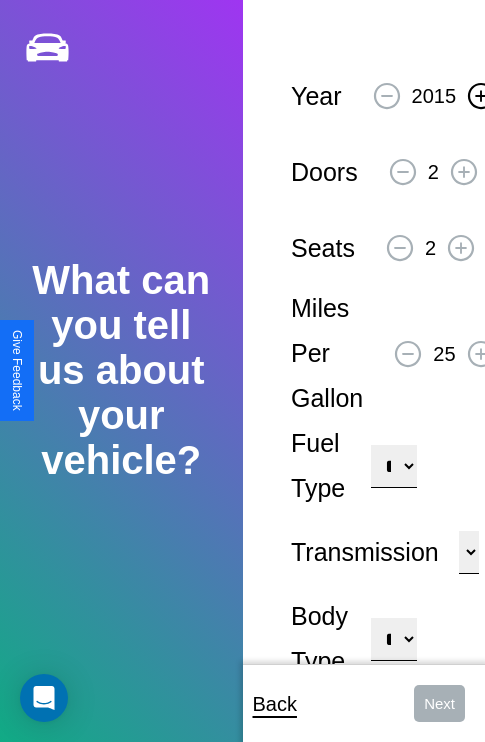 click 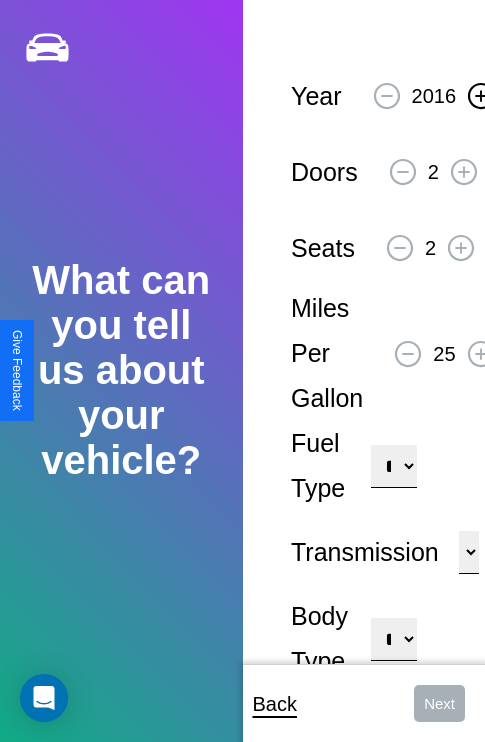 click 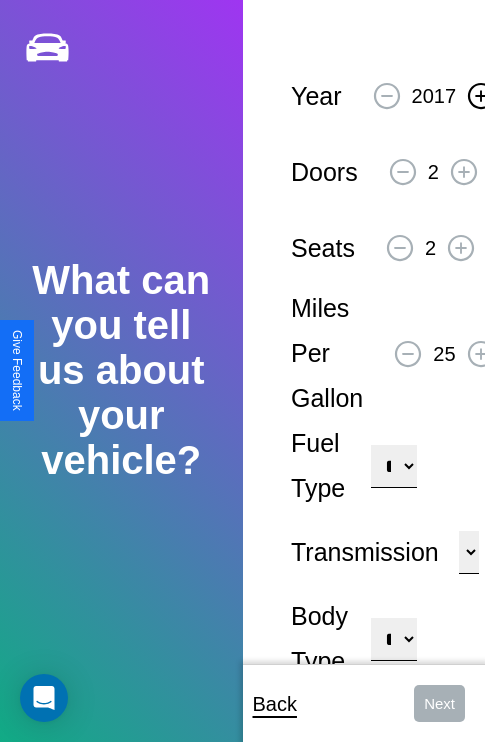 click 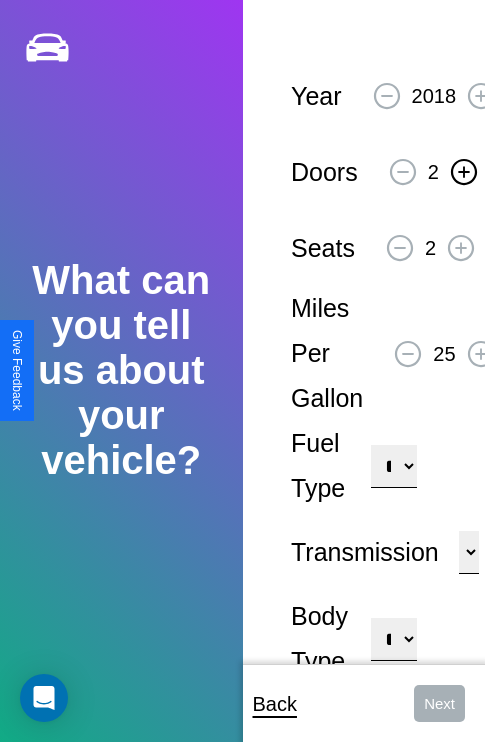click 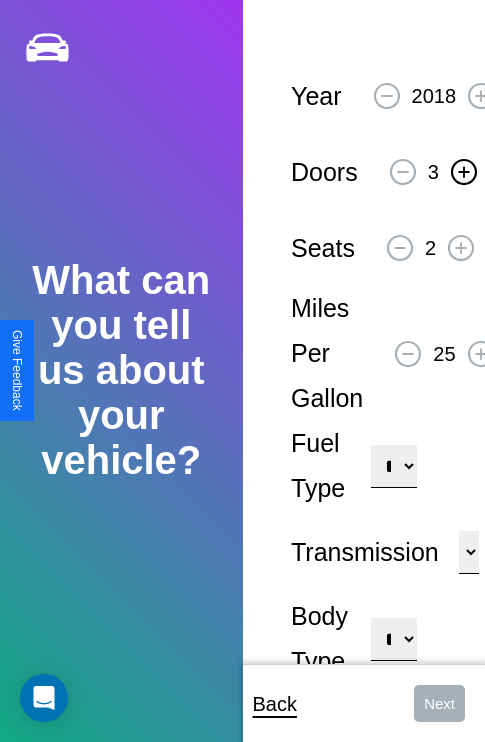 click 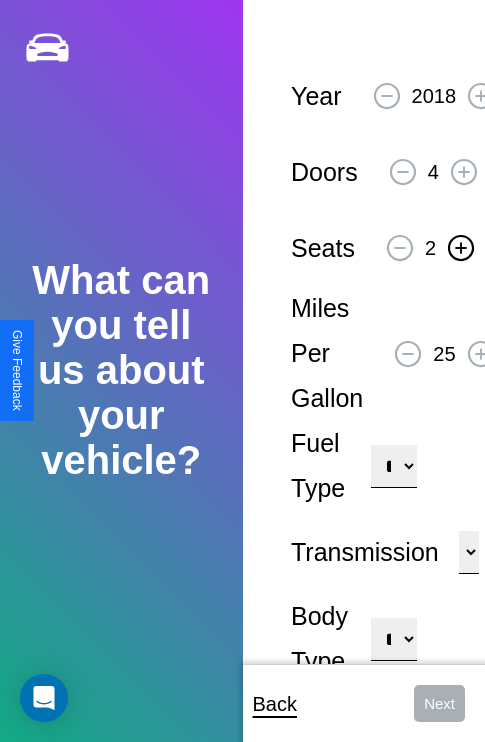 click 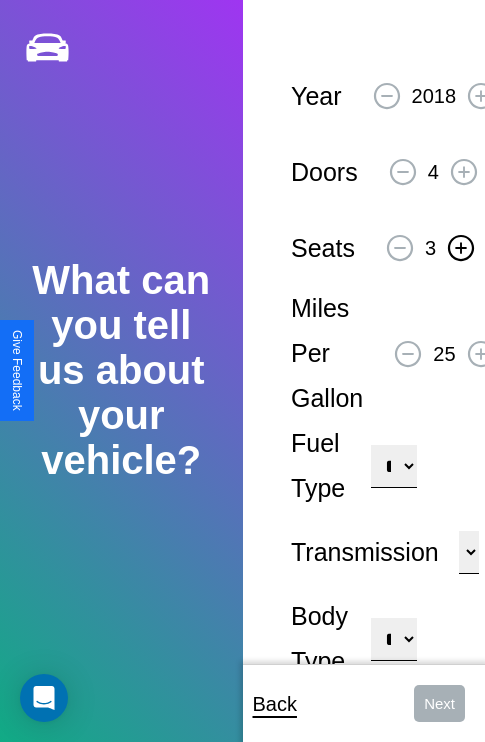 click 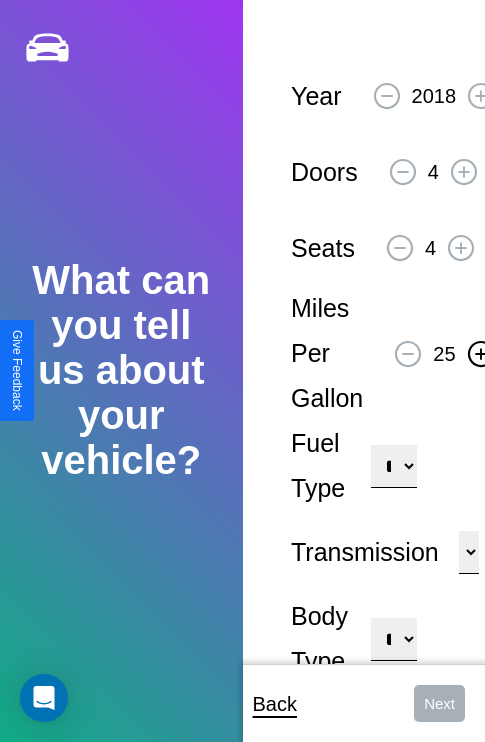 click 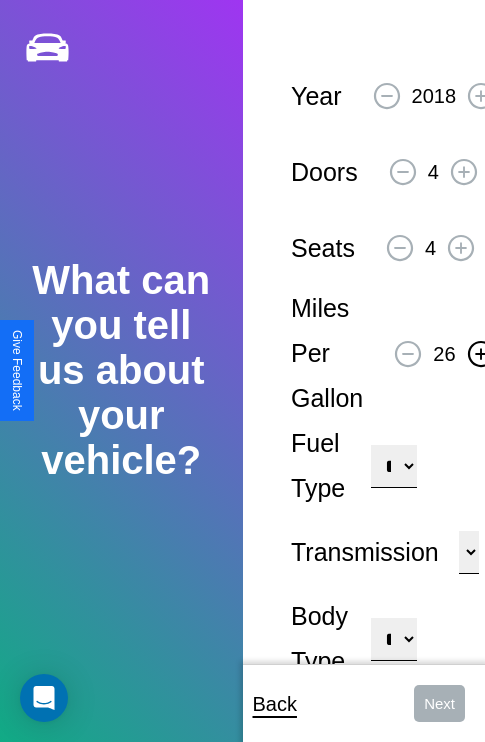 click 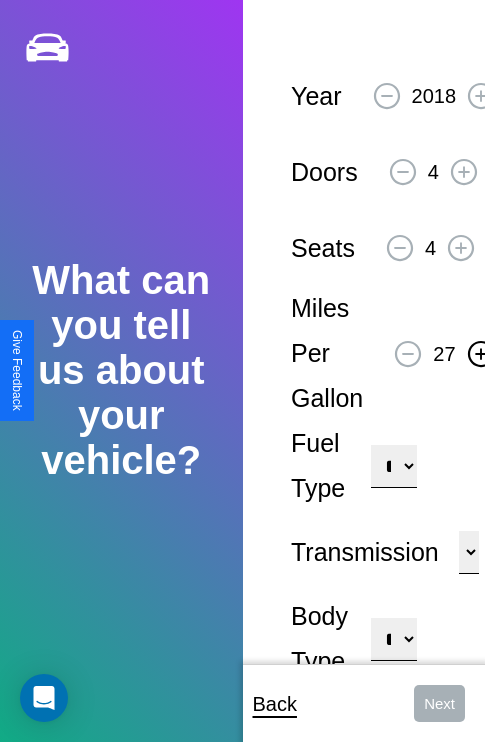 click 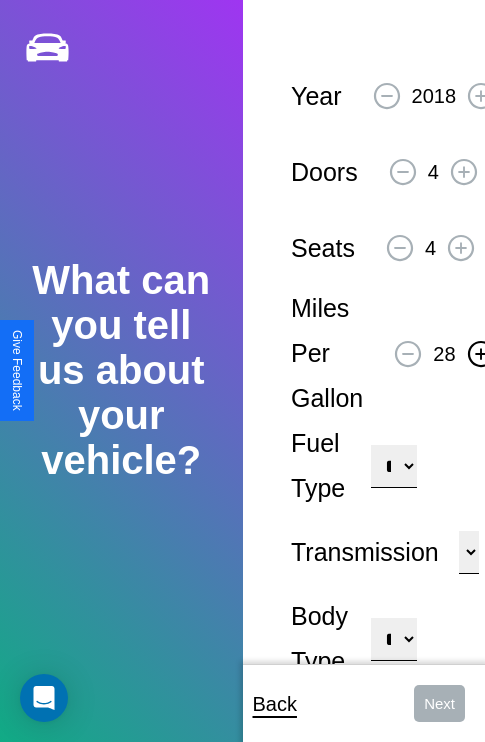 click 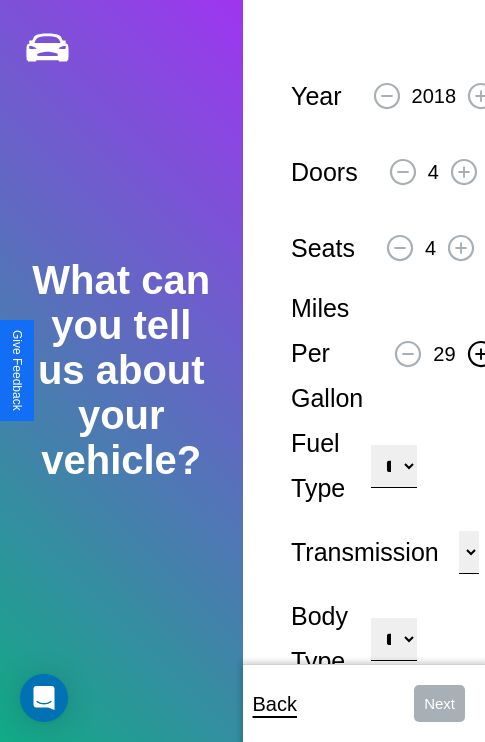click 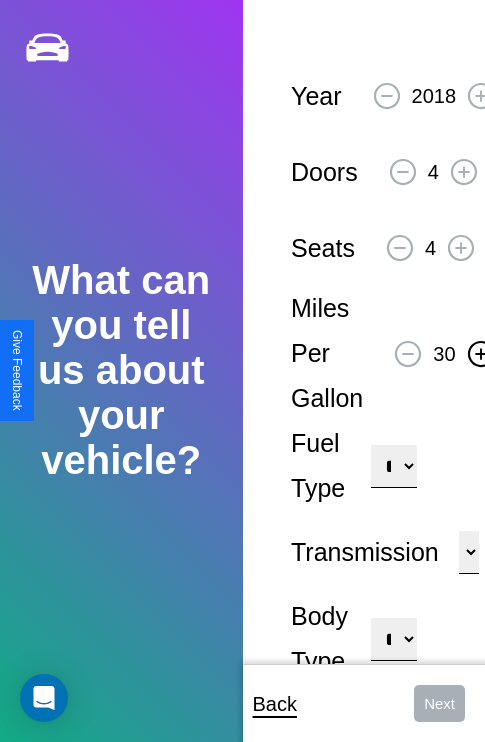 click 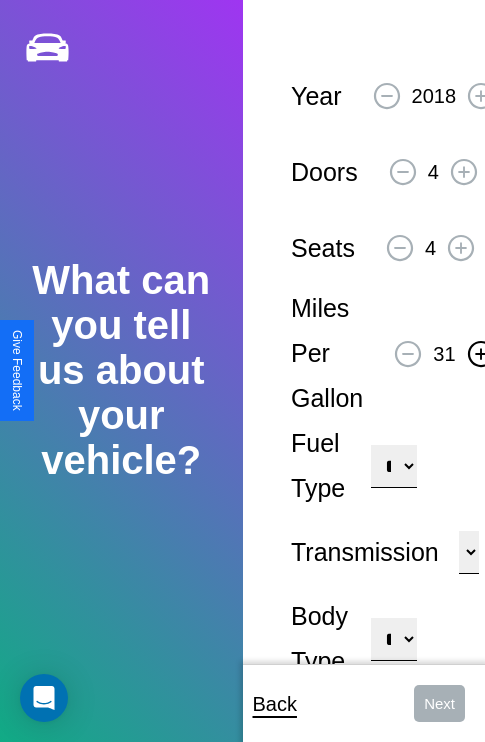 click 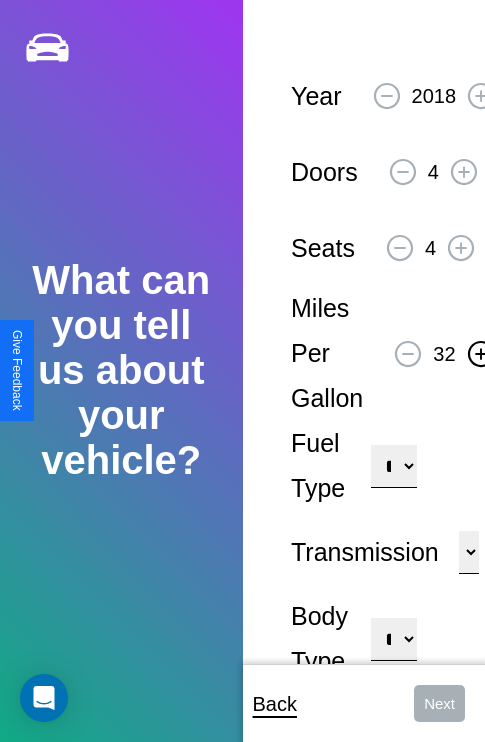 click 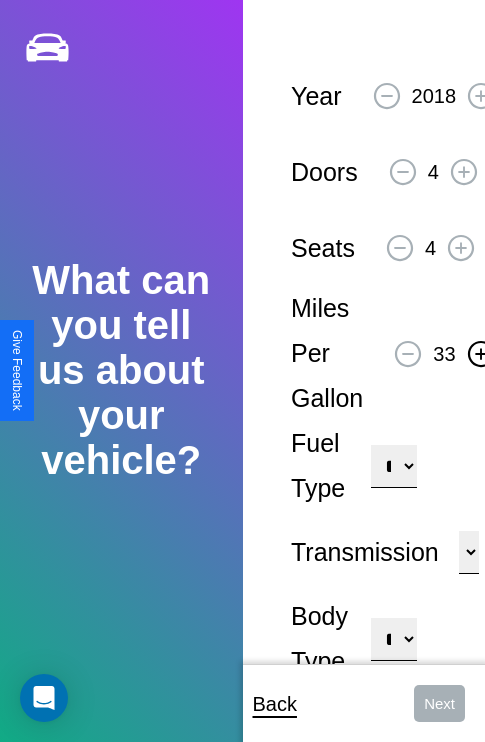 click 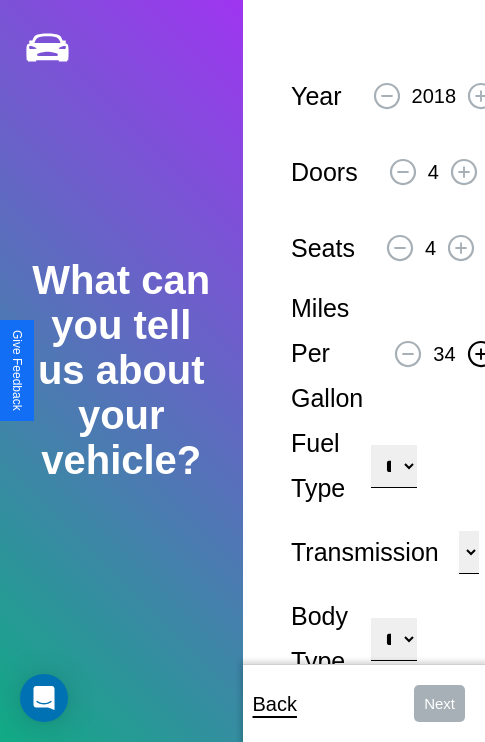 click on "**********" at bounding box center [393, 466] 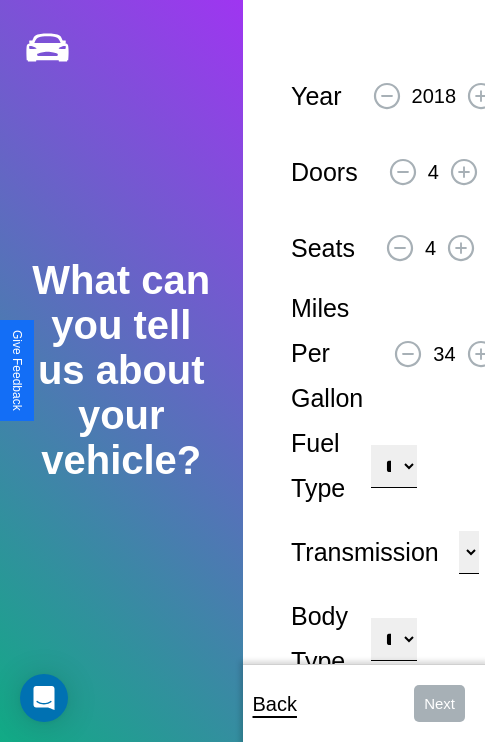 select on "**********" 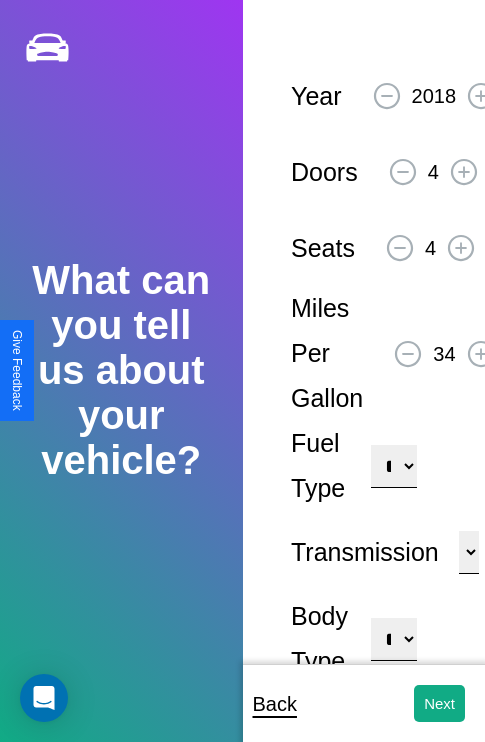 click on "**********" at bounding box center [393, 639] 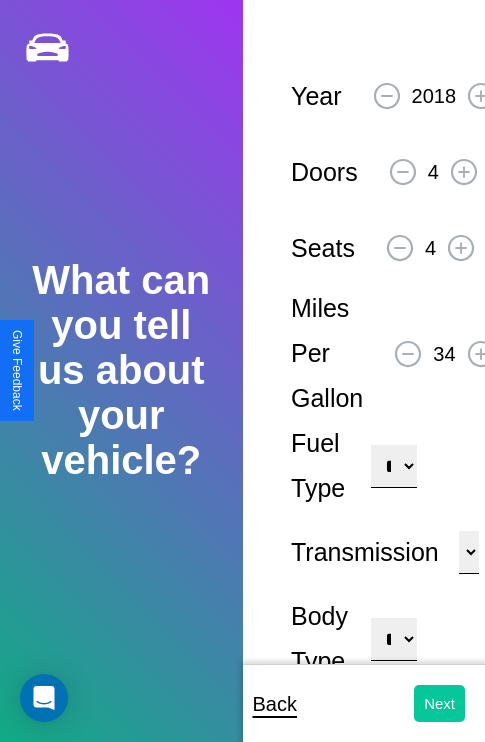 click on "Next" at bounding box center [439, 703] 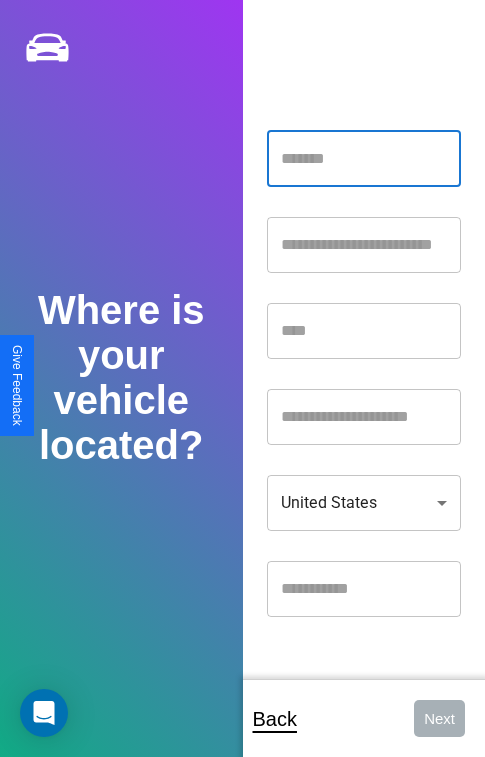 click at bounding box center (364, 159) 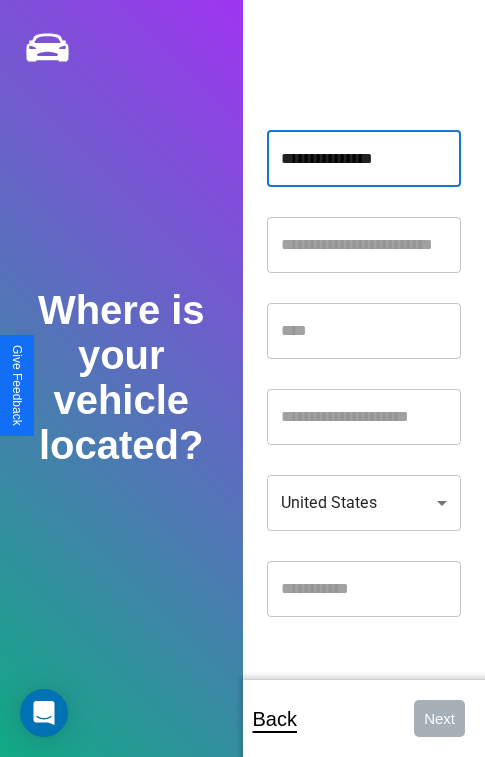 type on "**********" 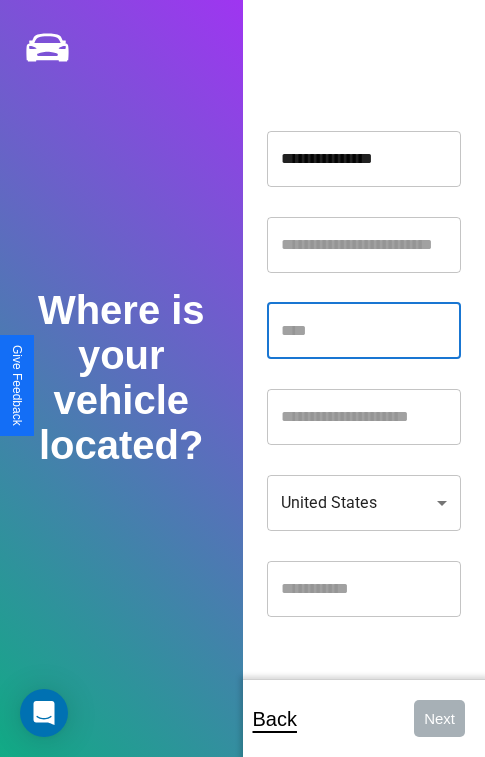 click at bounding box center (364, 331) 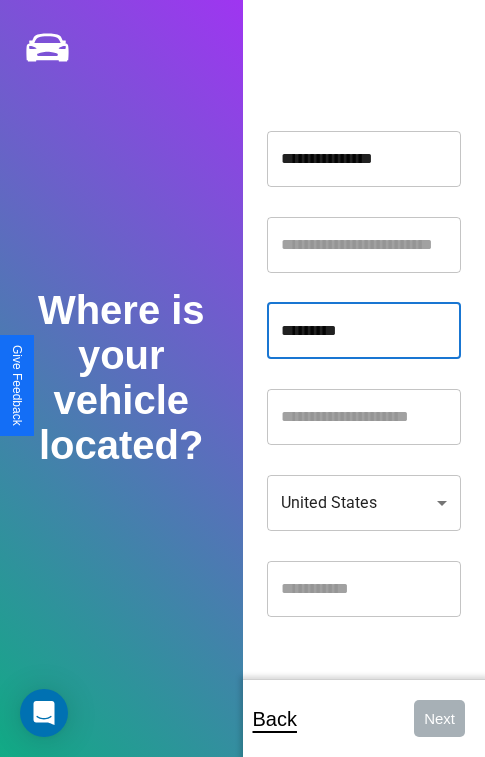 type on "*********" 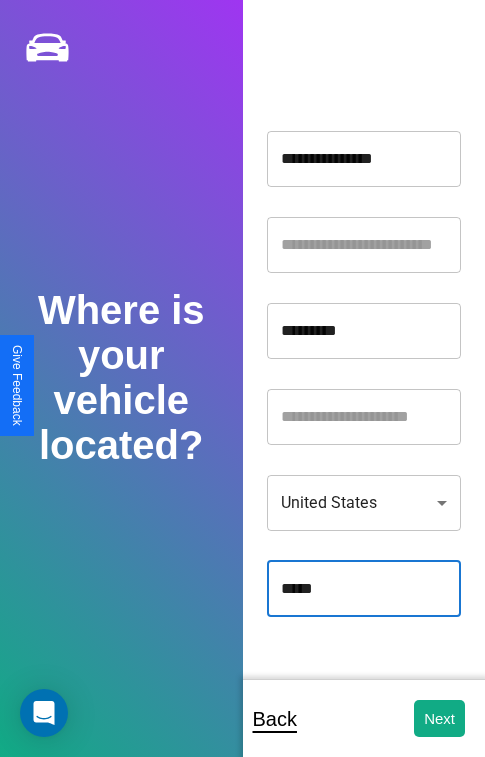 type on "*****" 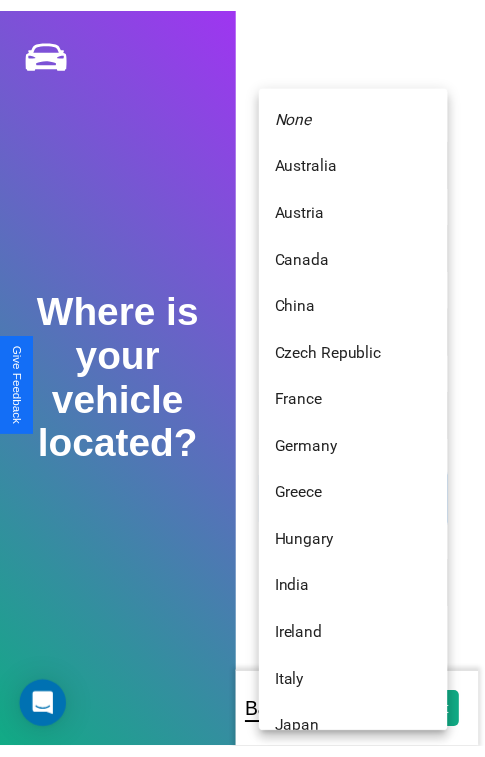 scroll, scrollTop: 459, scrollLeft: 0, axis: vertical 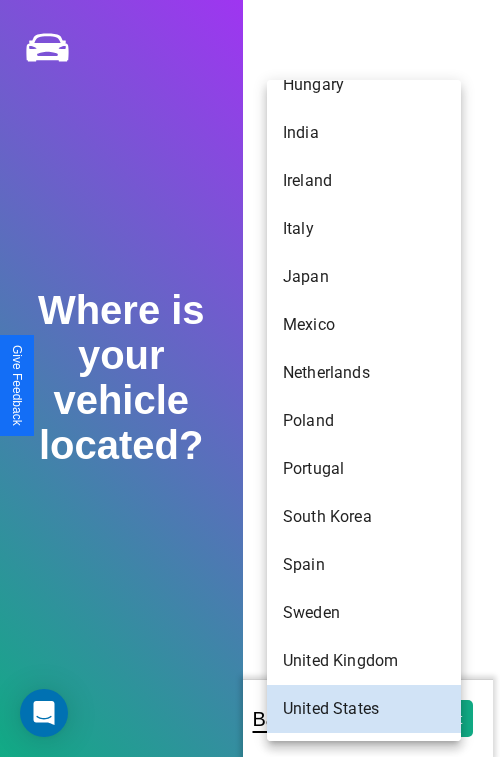 click on "Sweden" at bounding box center (364, 613) 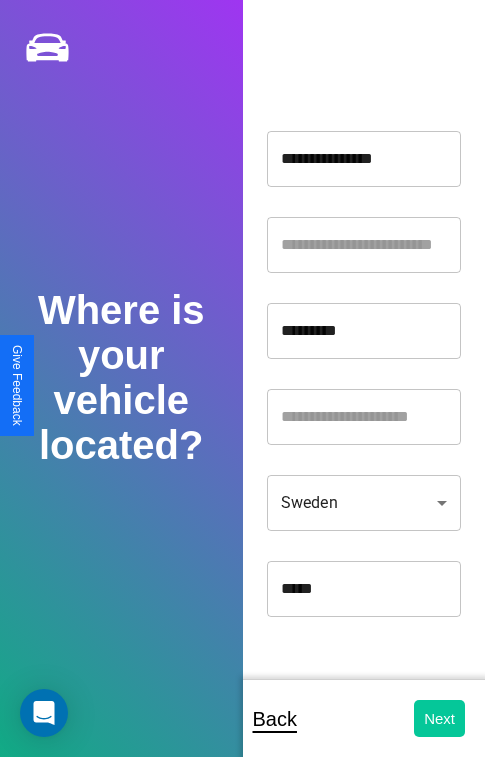 click on "Next" at bounding box center (439, 718) 